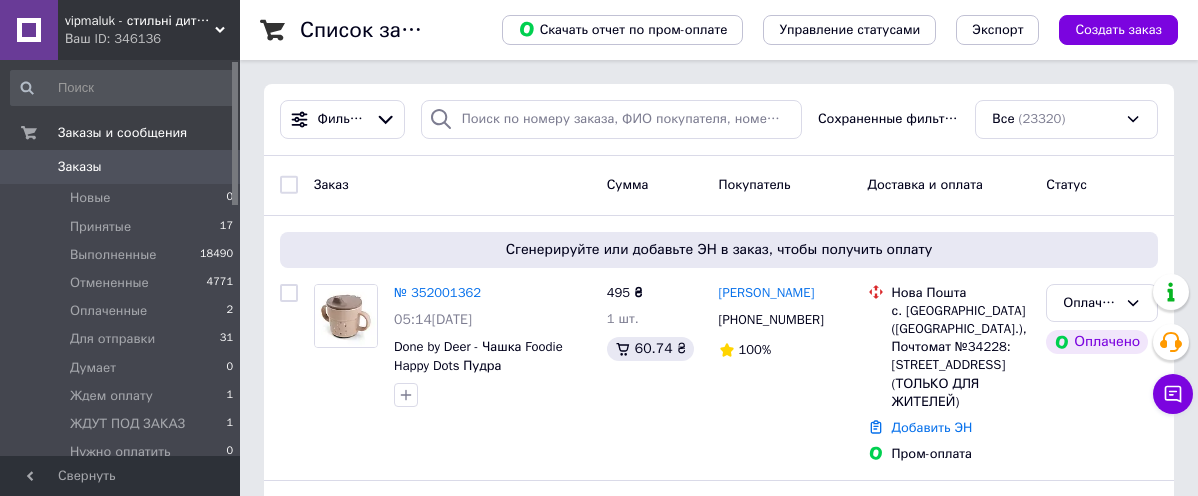 scroll, scrollTop: 0, scrollLeft: 0, axis: both 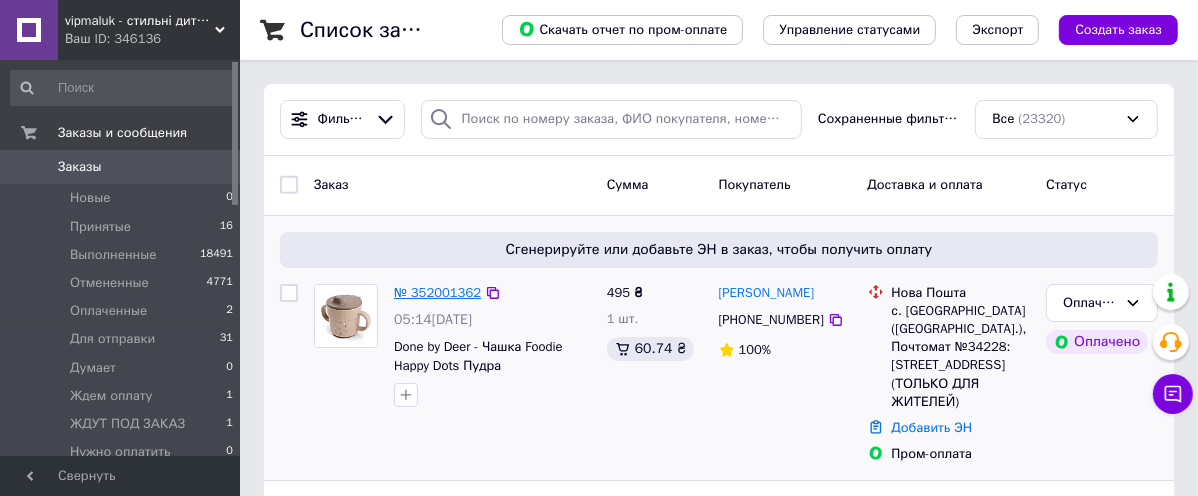 click on "№ 352001362" at bounding box center [437, 292] 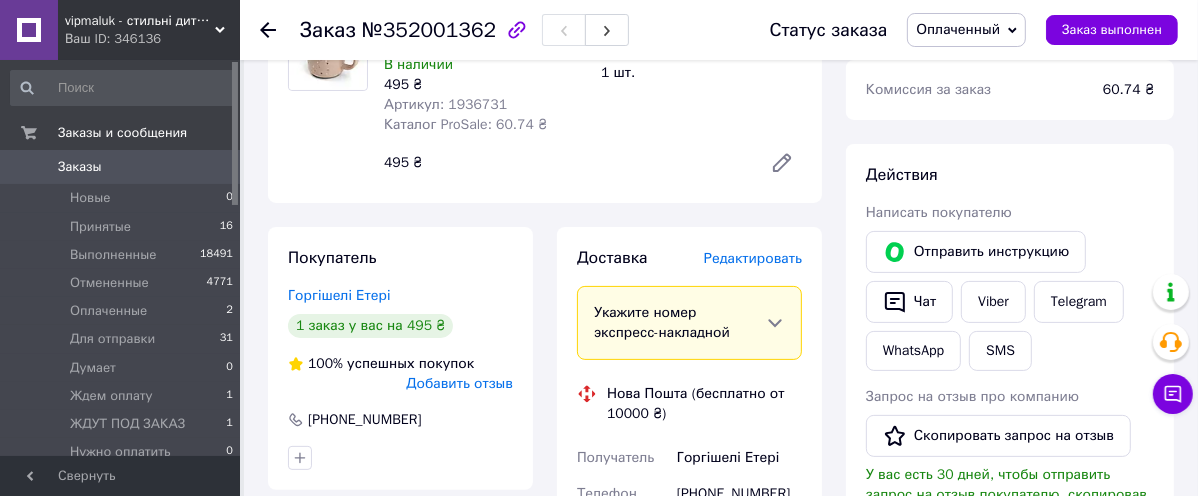scroll, scrollTop: 444, scrollLeft: 0, axis: vertical 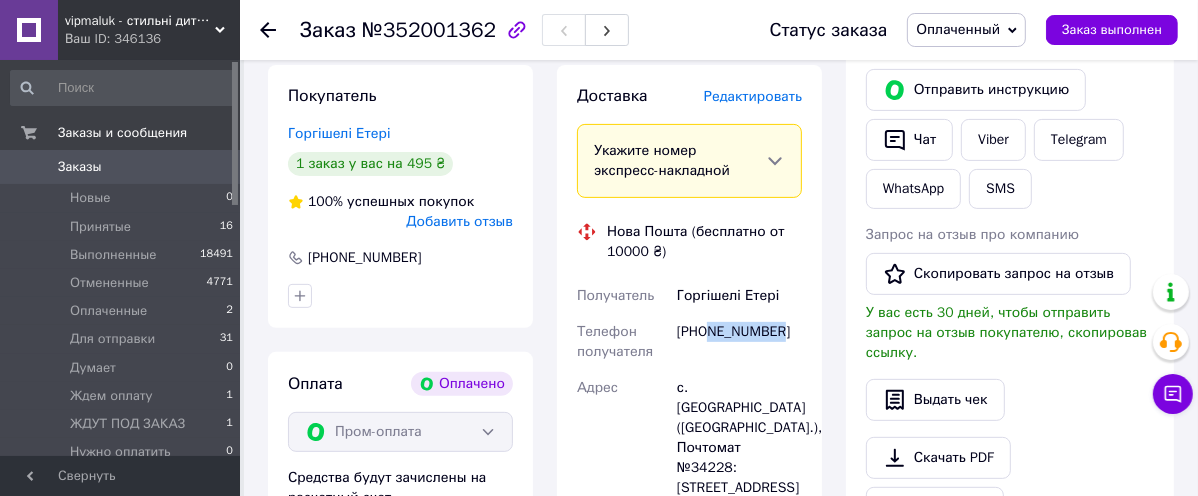 drag, startPoint x: 712, startPoint y: 326, endPoint x: 785, endPoint y: 324, distance: 73.02739 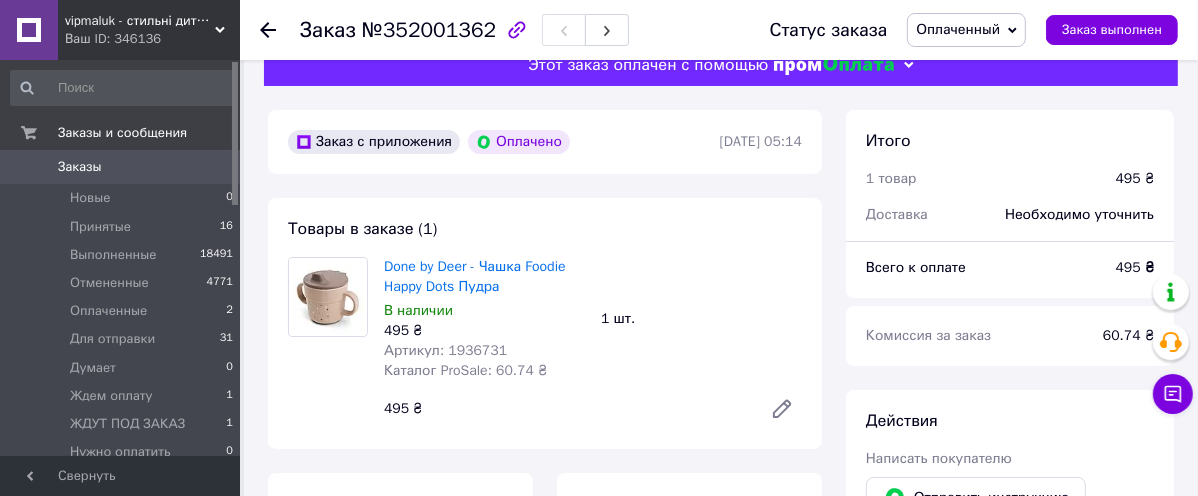 scroll, scrollTop: 0, scrollLeft: 0, axis: both 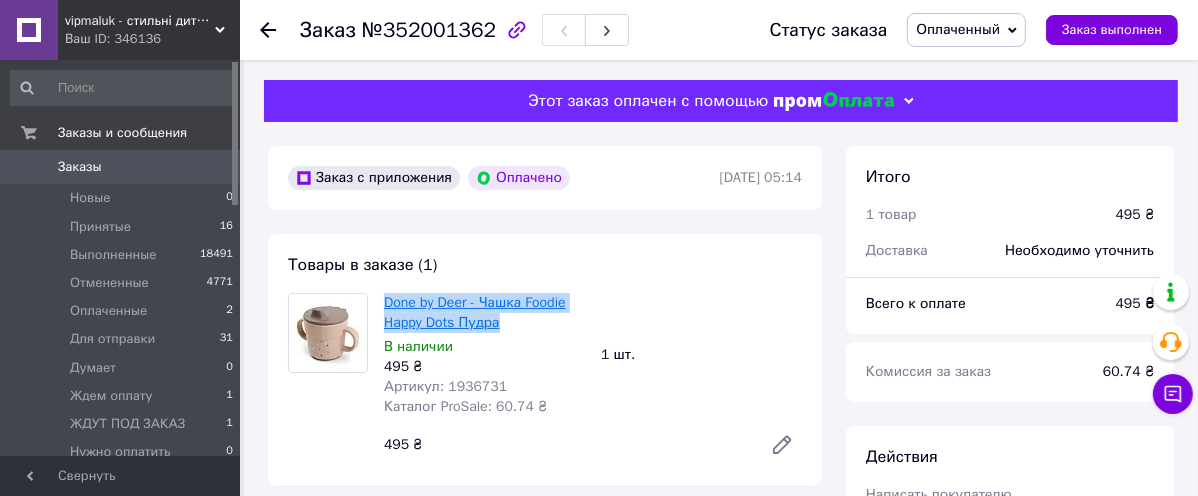 drag, startPoint x: 522, startPoint y: 322, endPoint x: 392, endPoint y: 305, distance: 131.10683 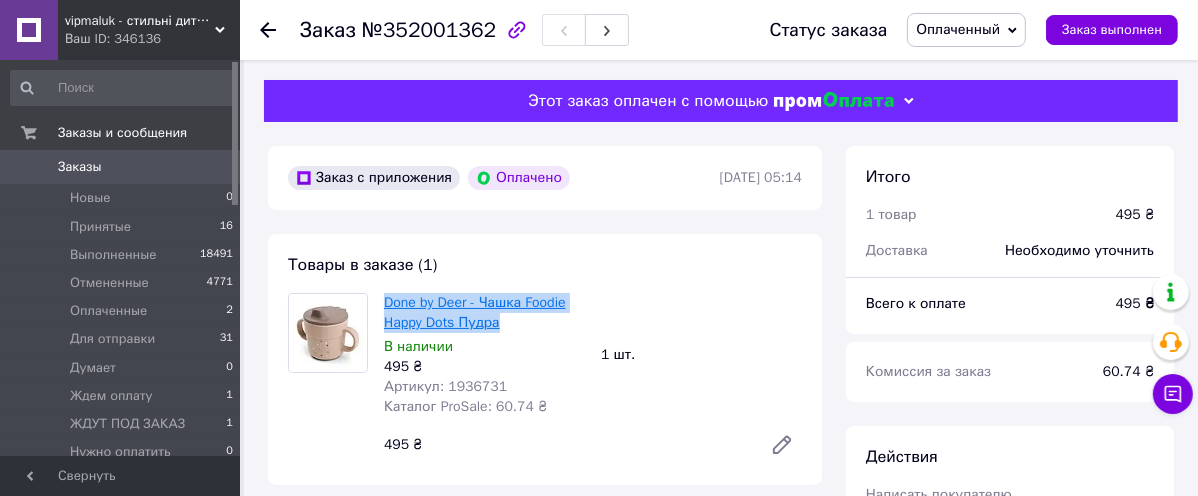 copy on "Done by Deer - Чашка Foodie Happy Dots Пудра" 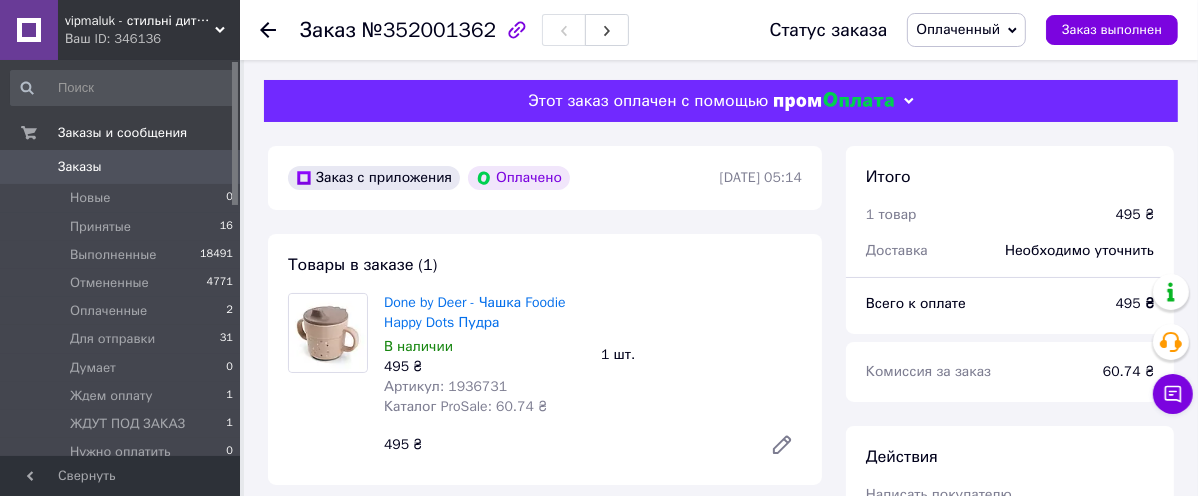 click on "№352001362" at bounding box center [429, 30] 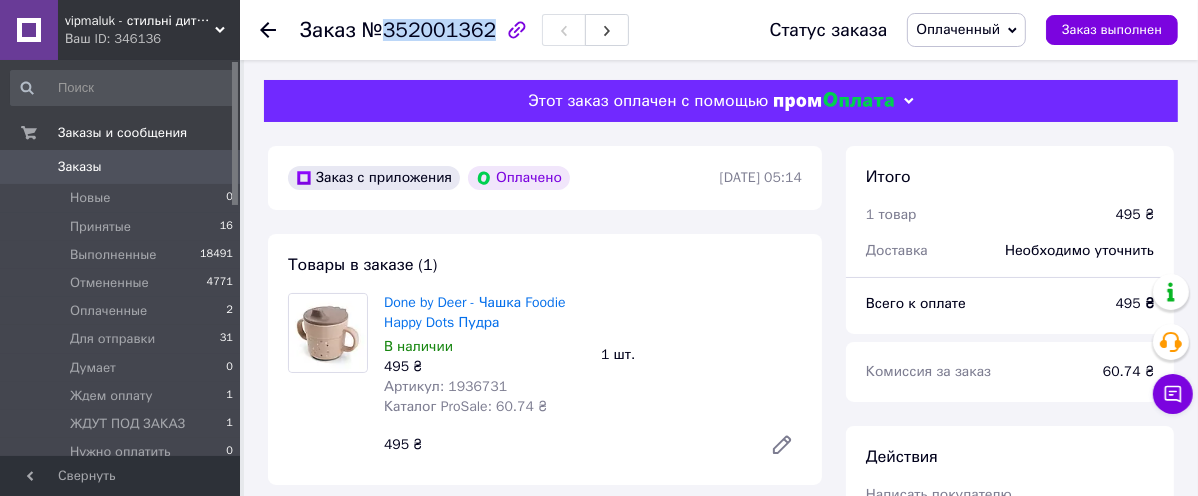 click on "№352001362" at bounding box center [429, 30] 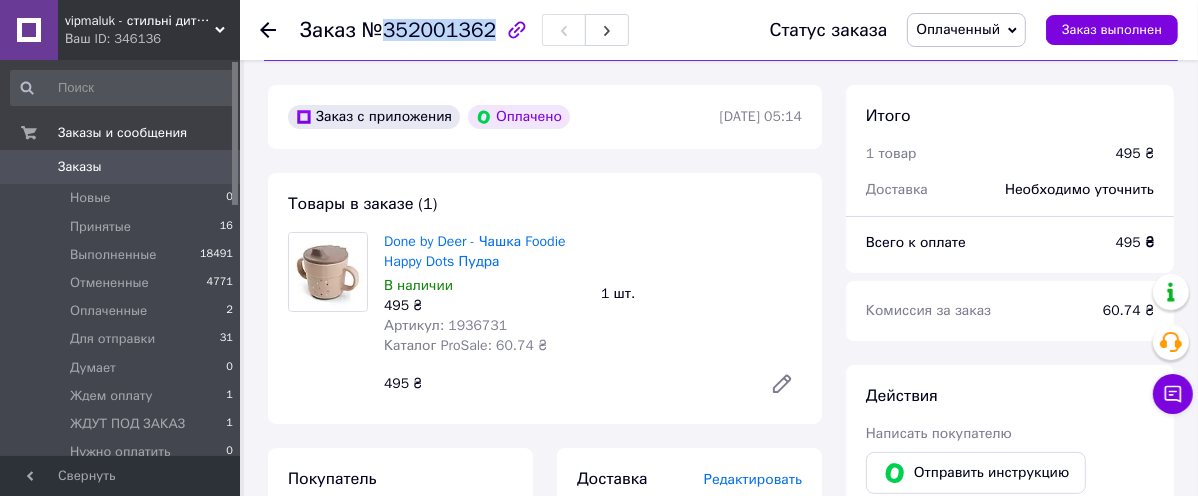 scroll, scrollTop: 222, scrollLeft: 0, axis: vertical 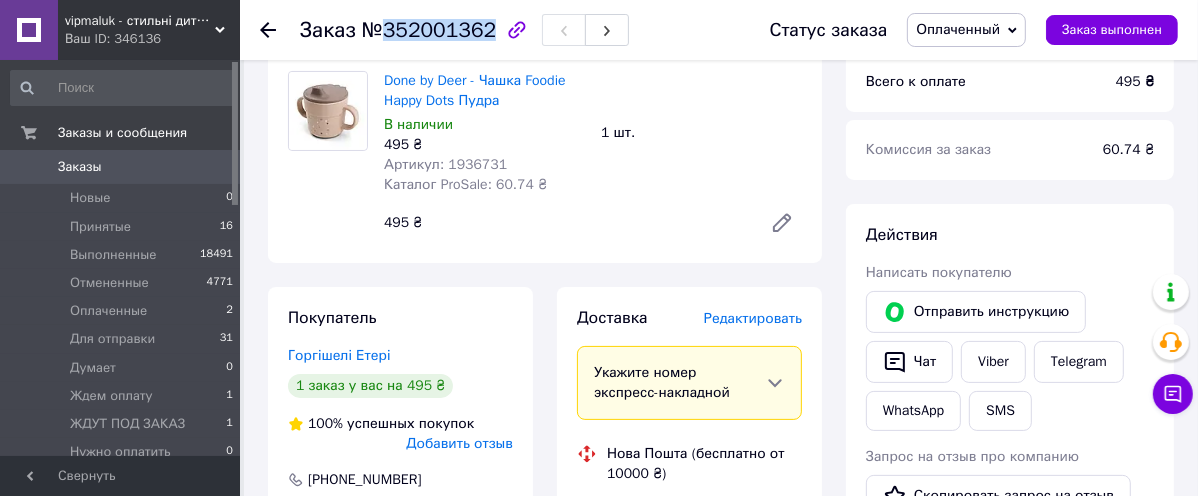 copy on "352001362" 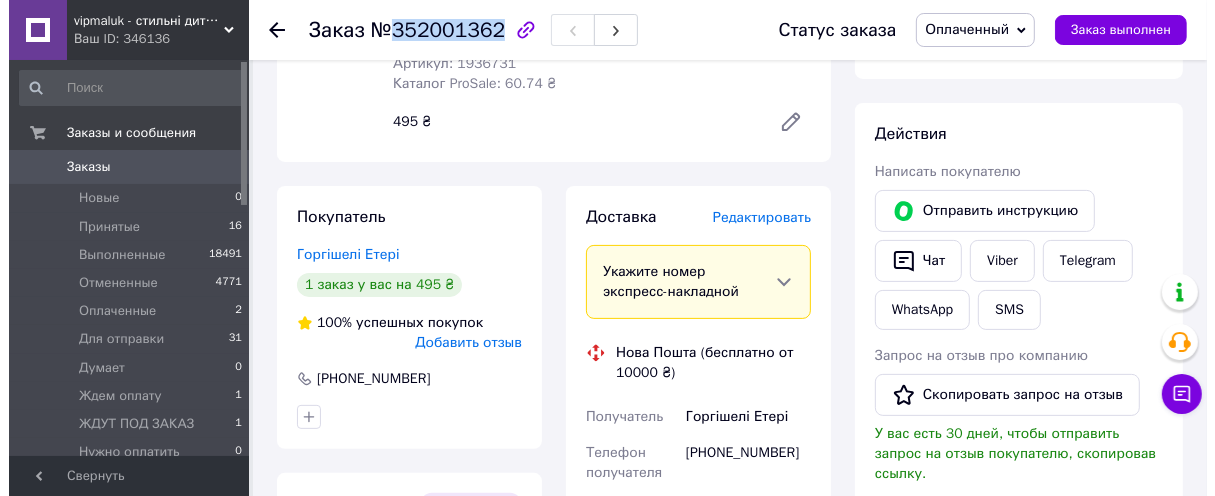 scroll, scrollTop: 444, scrollLeft: 0, axis: vertical 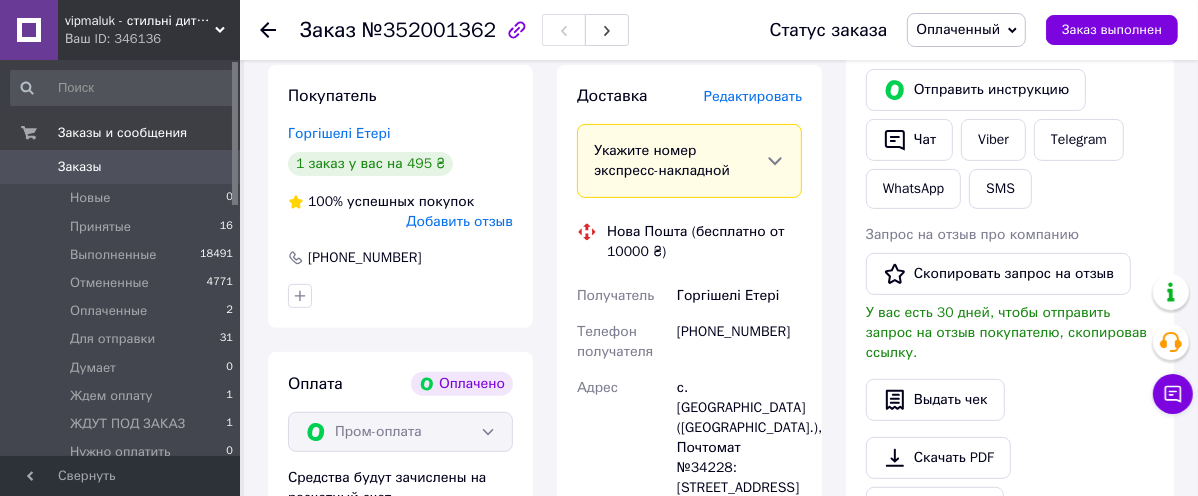 click on "Редактировать" at bounding box center (753, 96) 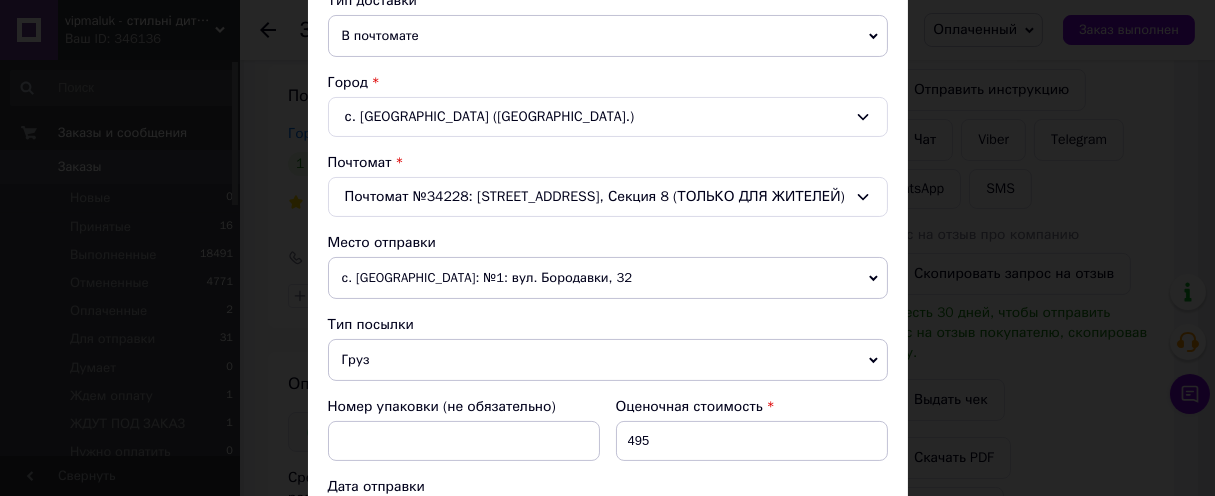 scroll, scrollTop: 444, scrollLeft: 0, axis: vertical 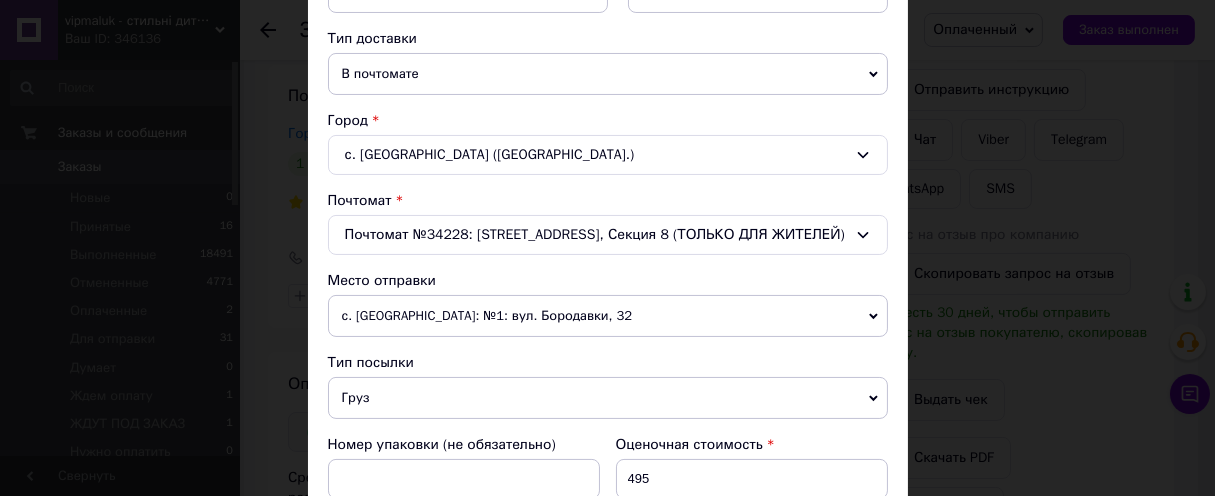 click on "с. Гореничі: №1: вул. Бородавки, 32" at bounding box center (608, 316) 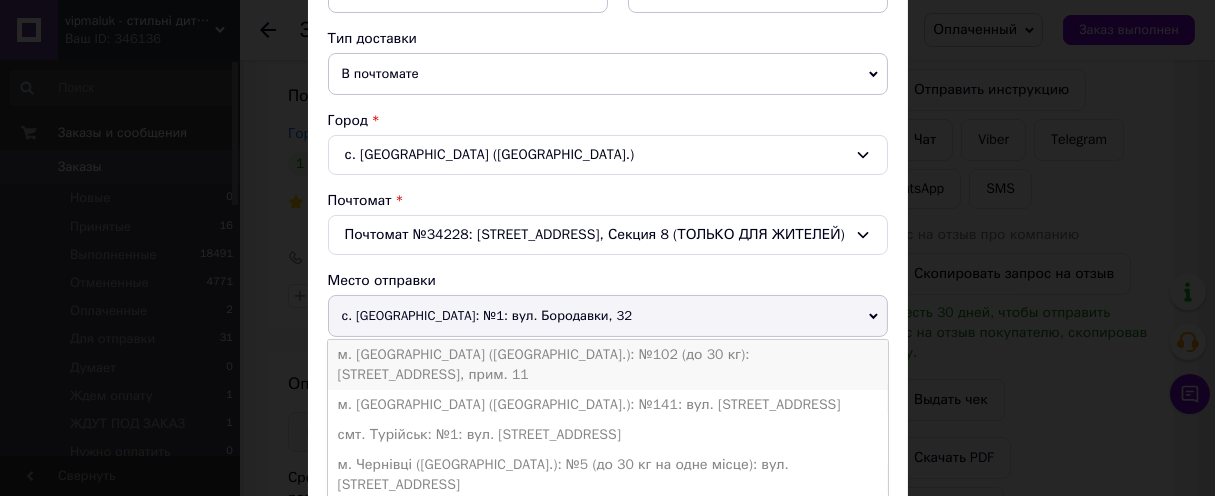 drag, startPoint x: 502, startPoint y: 342, endPoint x: 514, endPoint y: 337, distance: 13 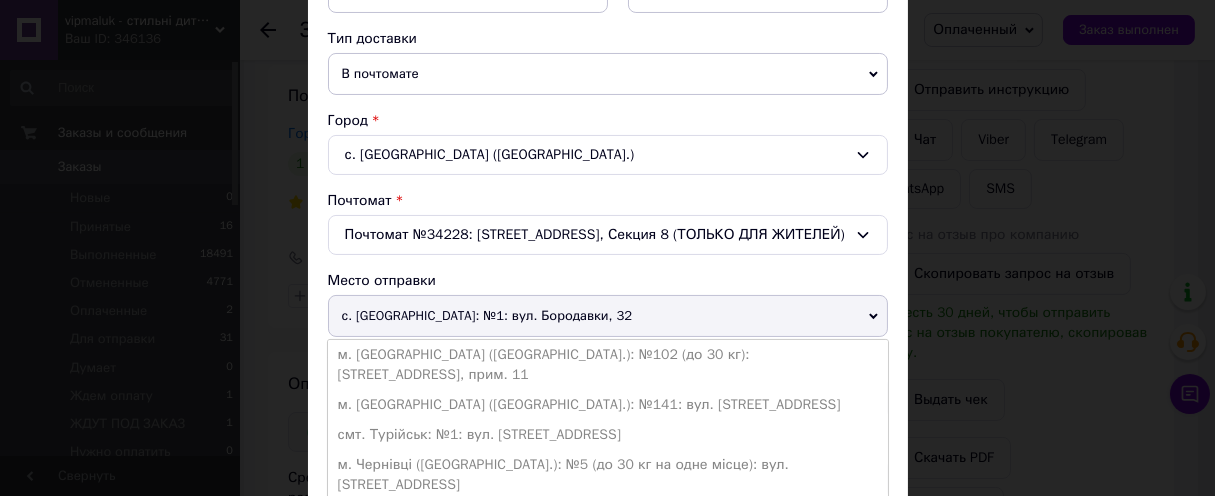click on "м. Київ (Київська обл.): №102 (до 30 кг): Набережно-Рибальська дорога, 3, прим. 11" at bounding box center (608, 365) 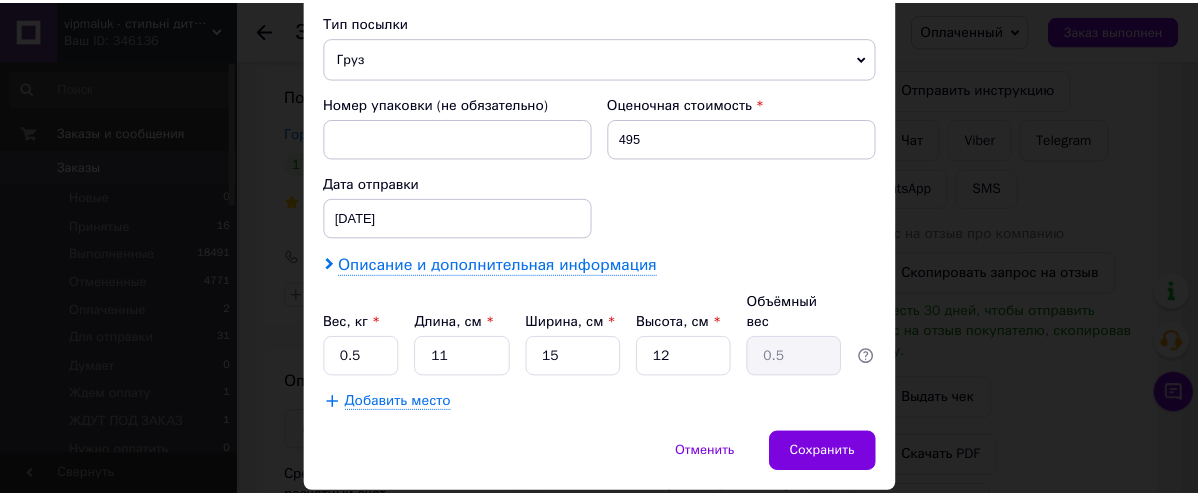 scroll, scrollTop: 828, scrollLeft: 0, axis: vertical 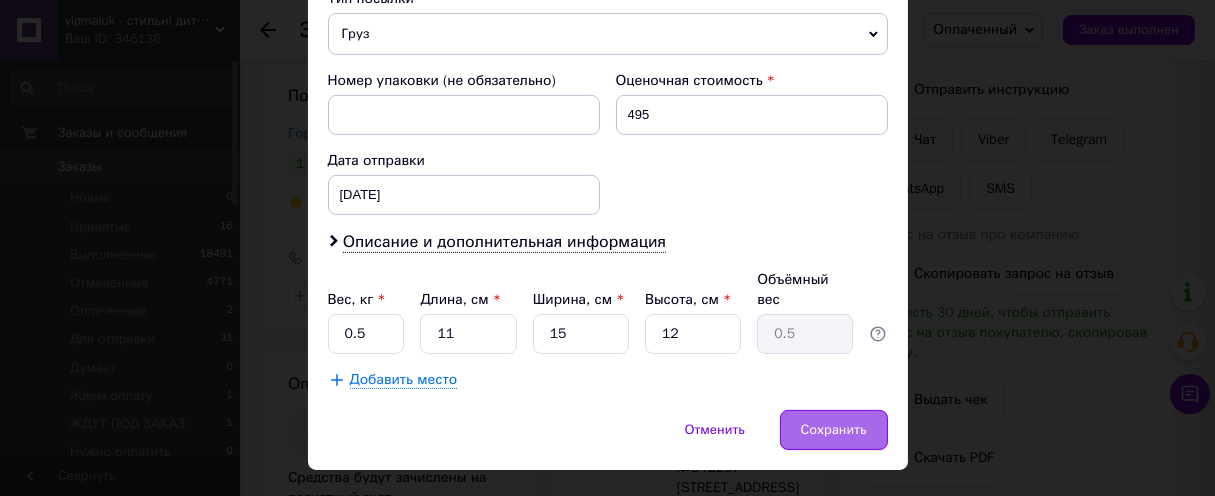 click on "Сохранить" at bounding box center [834, 430] 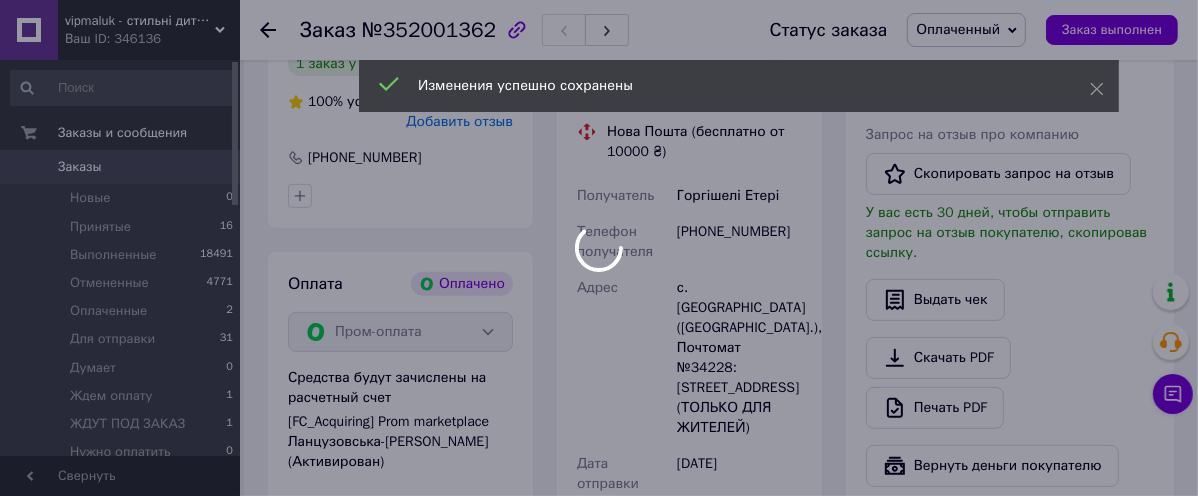 scroll, scrollTop: 888, scrollLeft: 0, axis: vertical 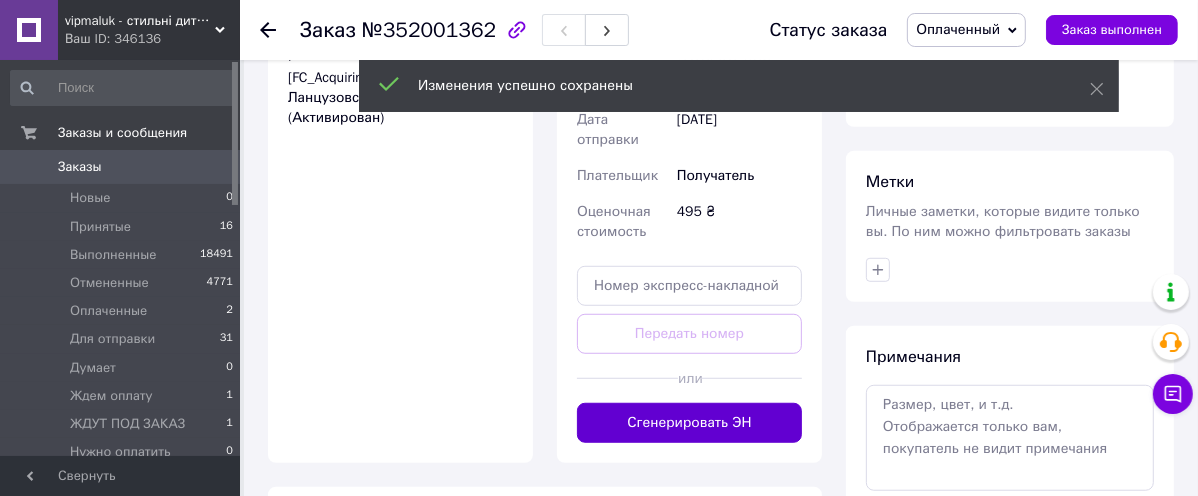 click on "Сгенерировать ЭН" at bounding box center (689, 423) 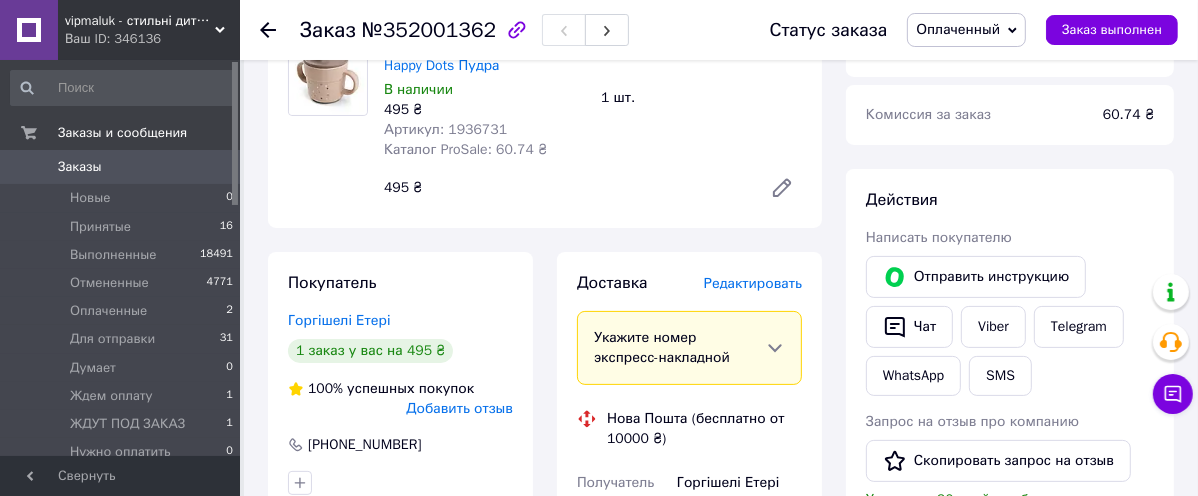 scroll, scrollTop: 444, scrollLeft: 0, axis: vertical 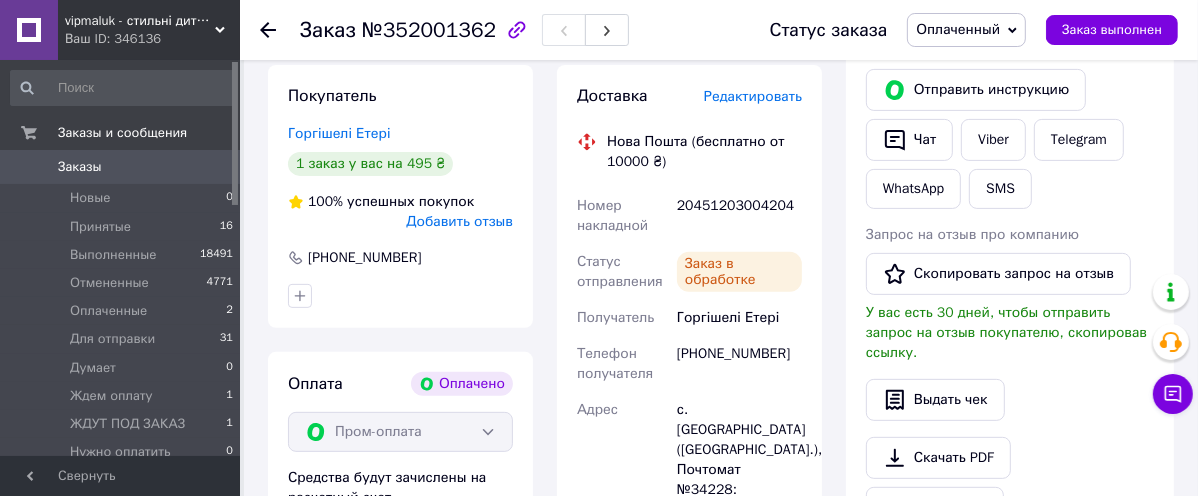 click on "20451203004204" at bounding box center [739, 216] 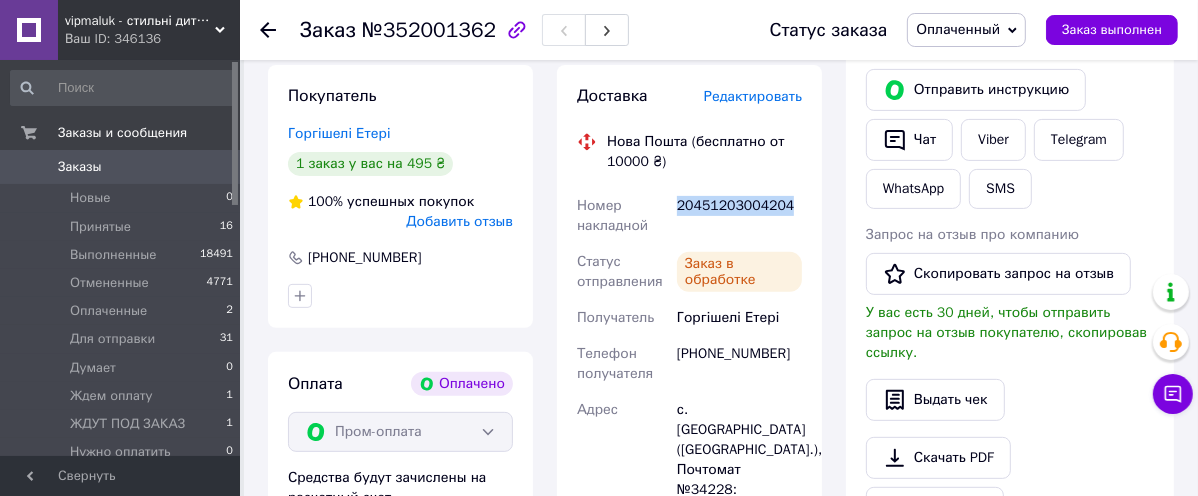 click on "20451203004204" at bounding box center [739, 216] 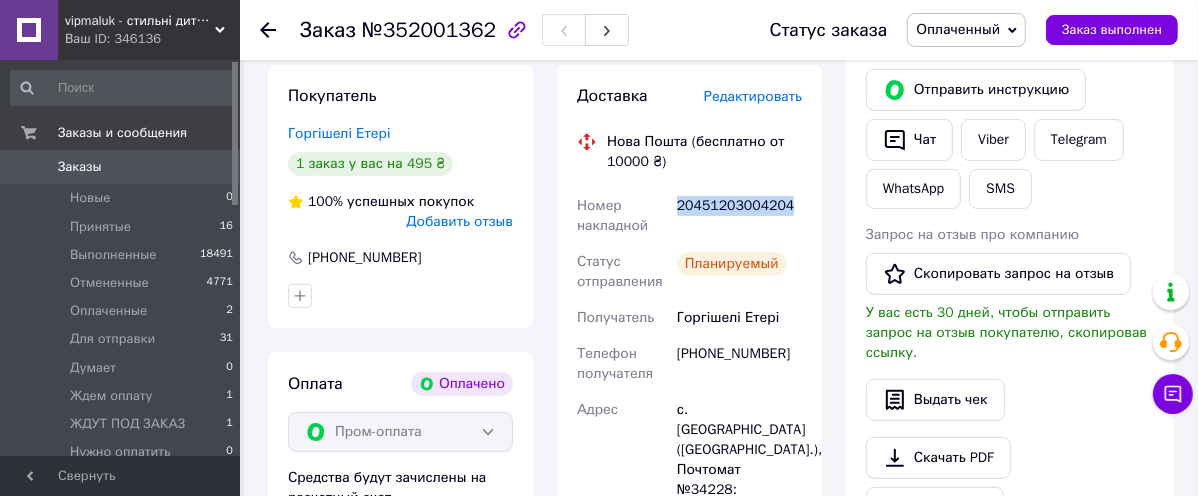 copy on "20451203004204" 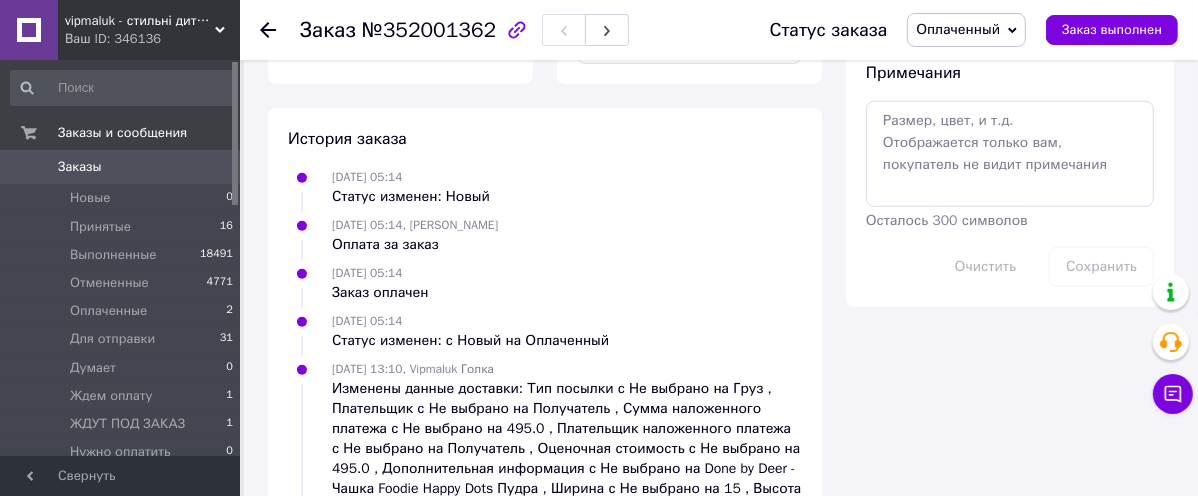scroll, scrollTop: 1222, scrollLeft: 0, axis: vertical 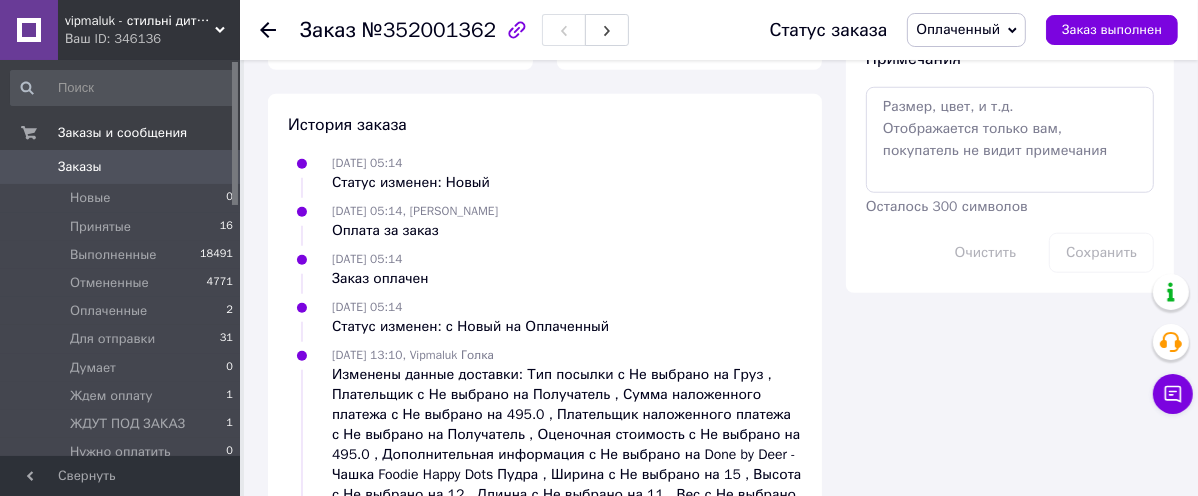 drag, startPoint x: 947, startPoint y: 174, endPoint x: 943, endPoint y: 150, distance: 24.33105 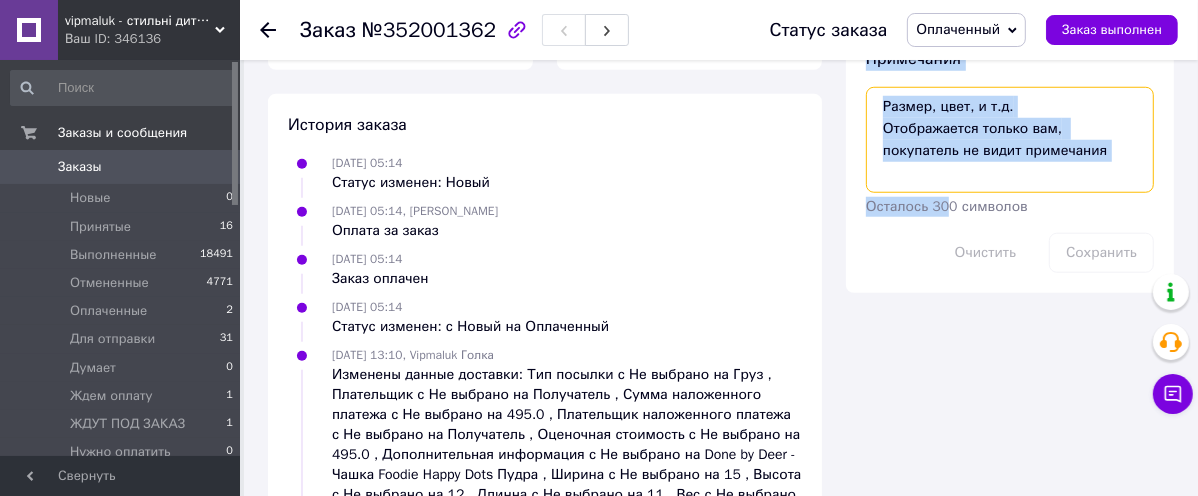 click at bounding box center [1010, 140] 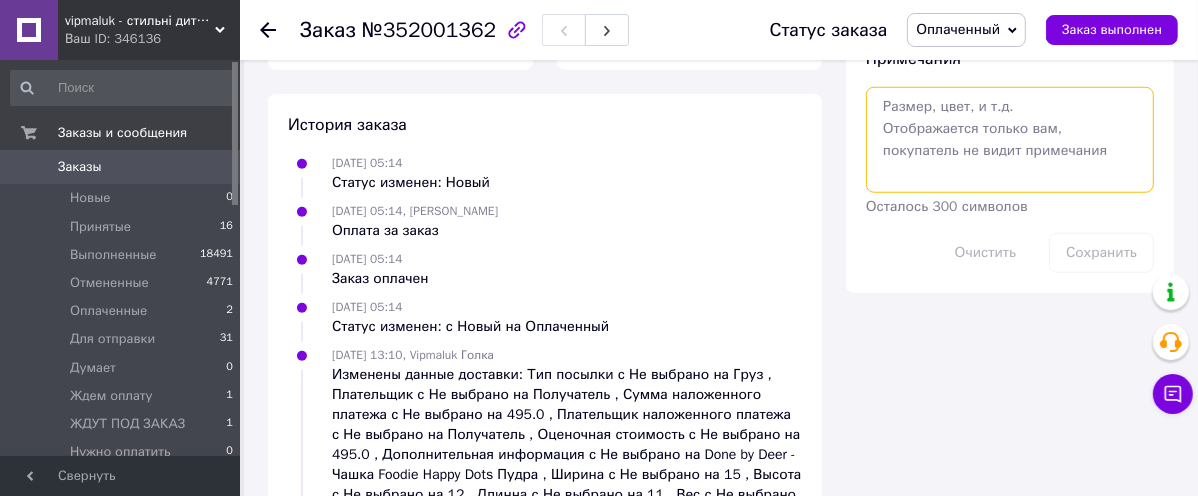 click at bounding box center (1010, 140) 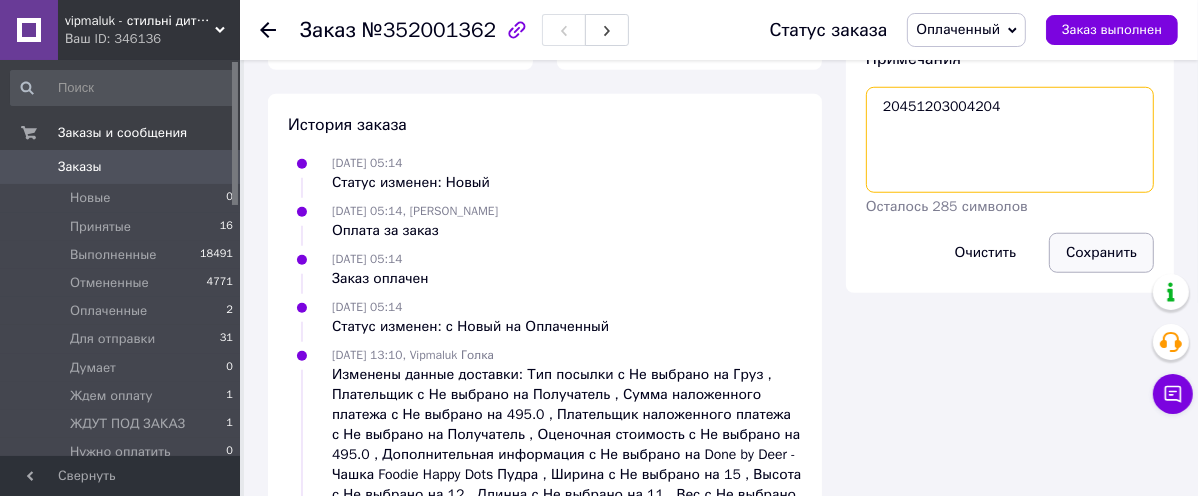 type on "20451203004204" 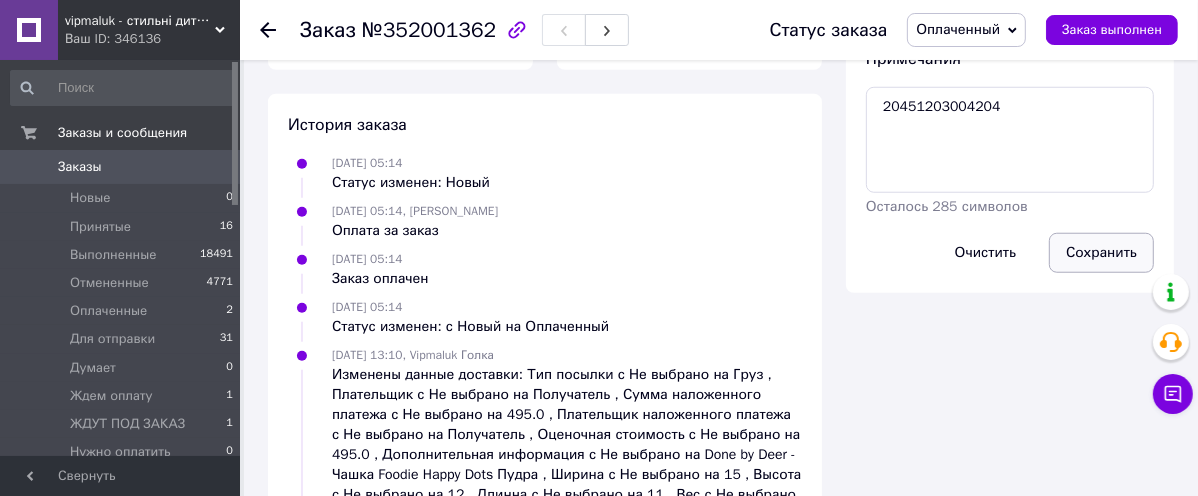 click on "Сохранить" at bounding box center [1101, 253] 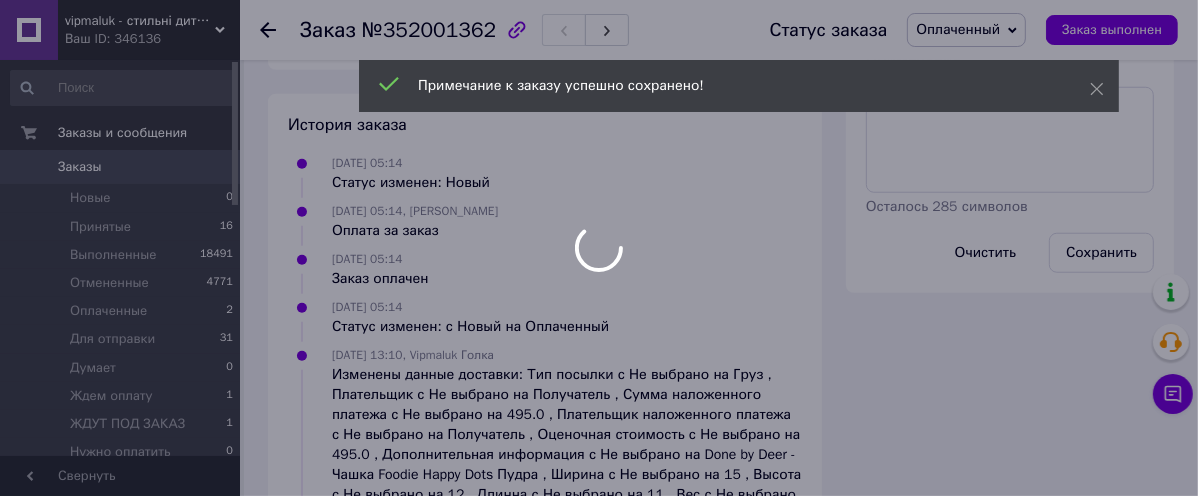 drag, startPoint x: 1104, startPoint y: 31, endPoint x: 1069, endPoint y: 57, distance: 43.60046 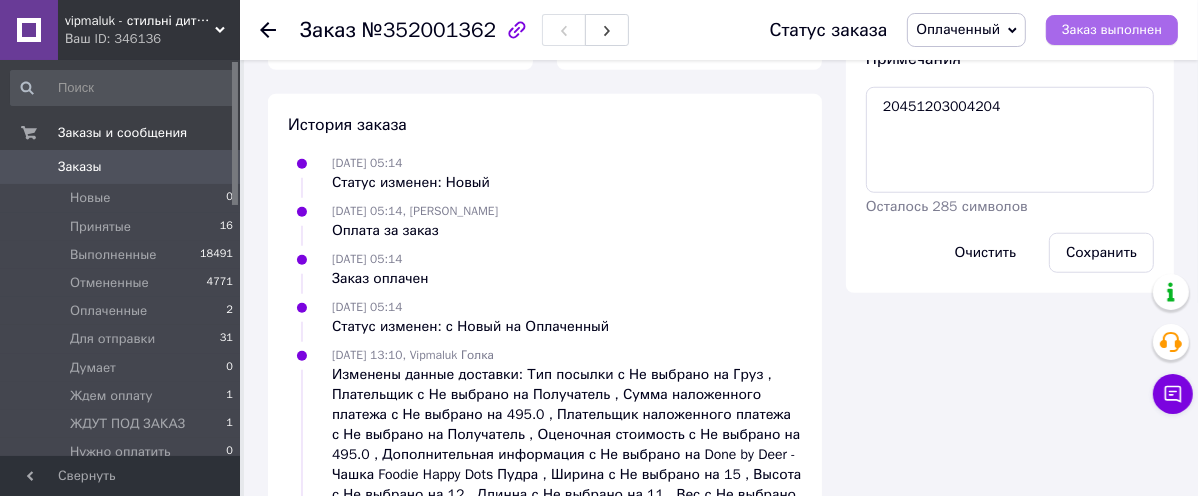 click on "Заказ выполнен" at bounding box center (1112, 30) 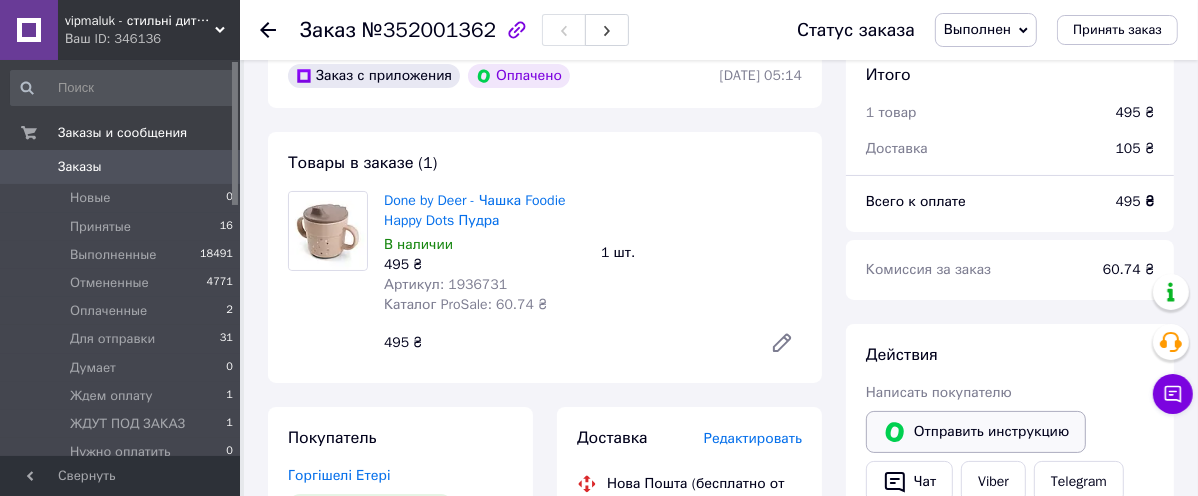scroll, scrollTop: 222, scrollLeft: 0, axis: vertical 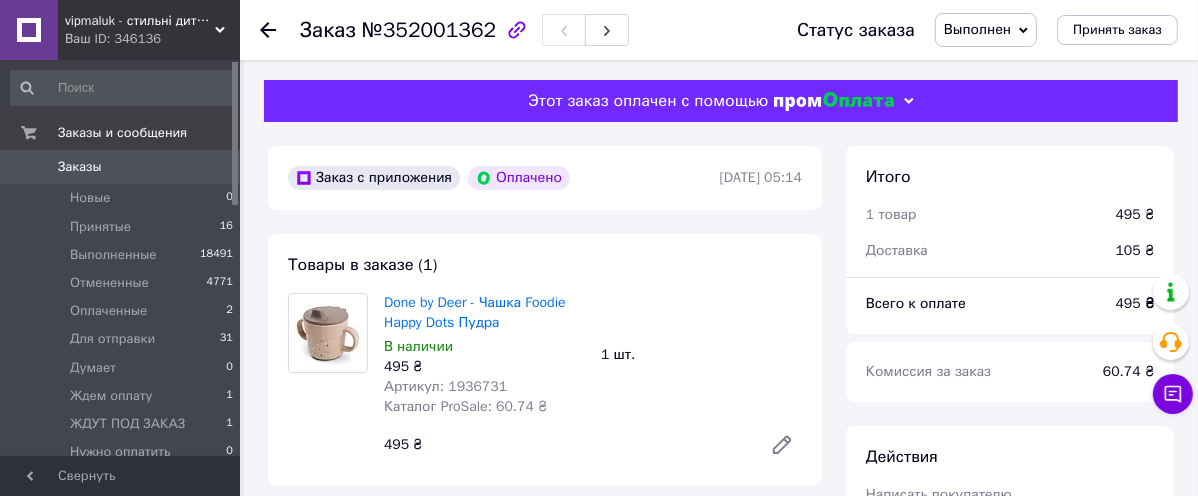 click on "Заказы 0" at bounding box center [122, 167] 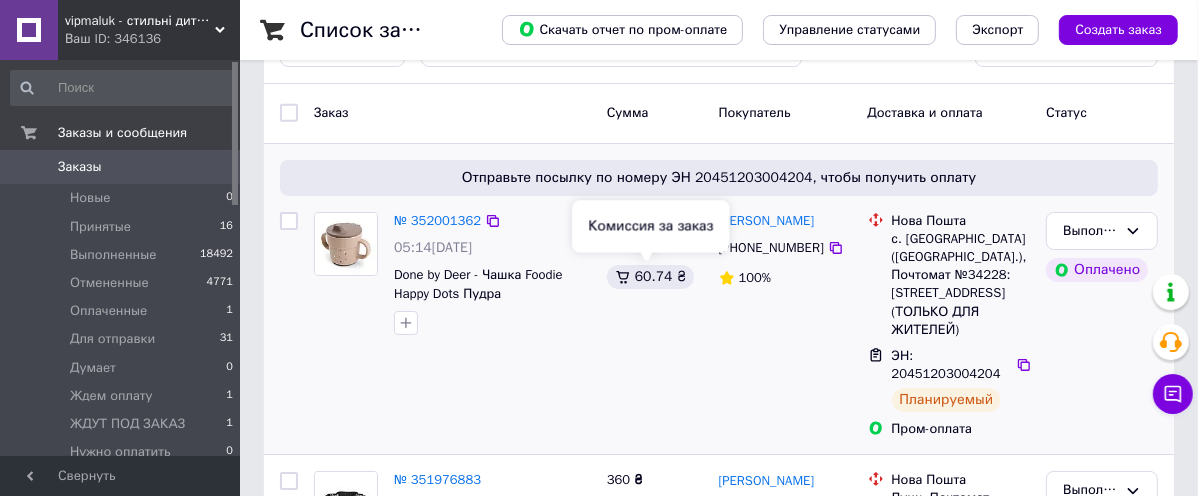 scroll, scrollTop: 111, scrollLeft: 0, axis: vertical 